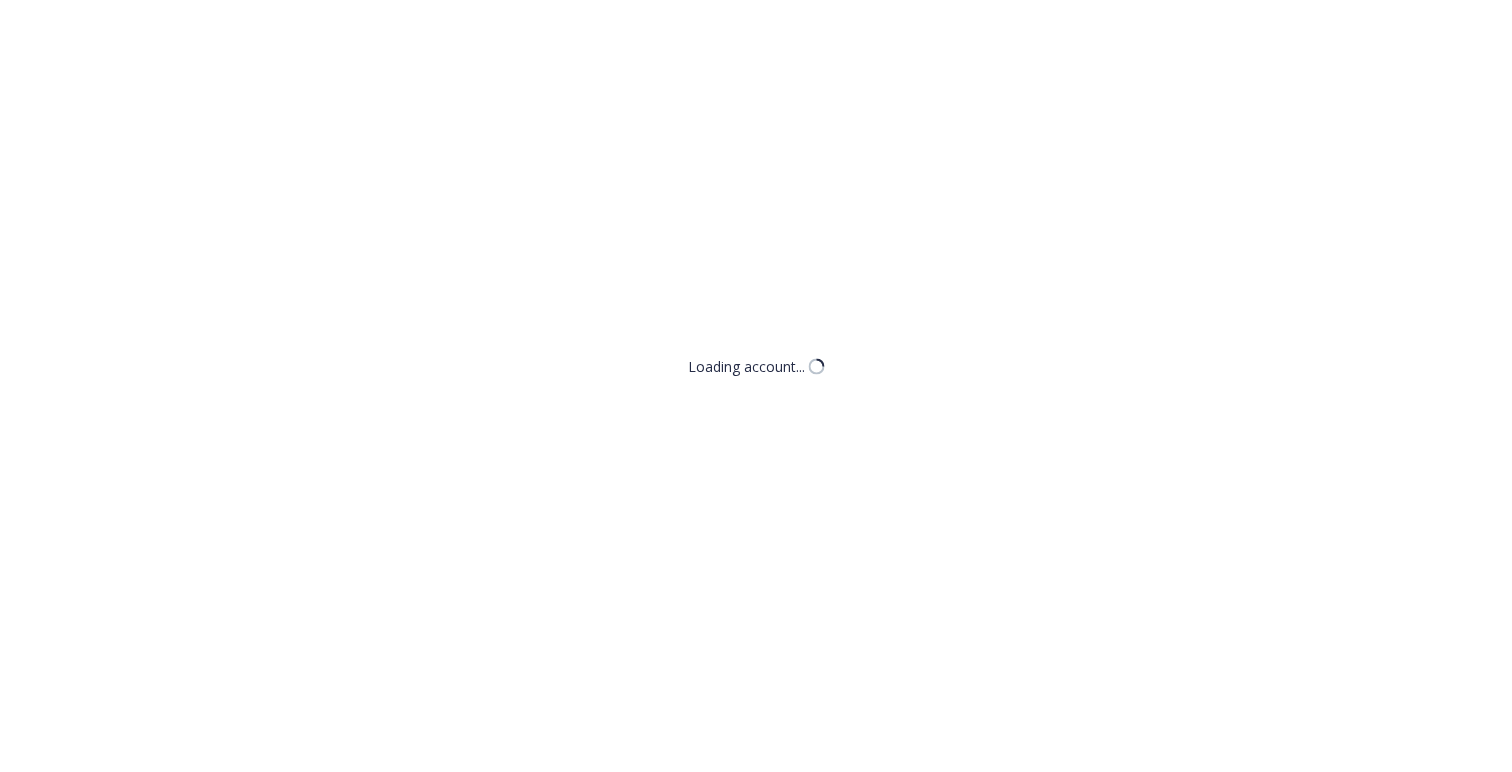 scroll, scrollTop: 0, scrollLeft: 0, axis: both 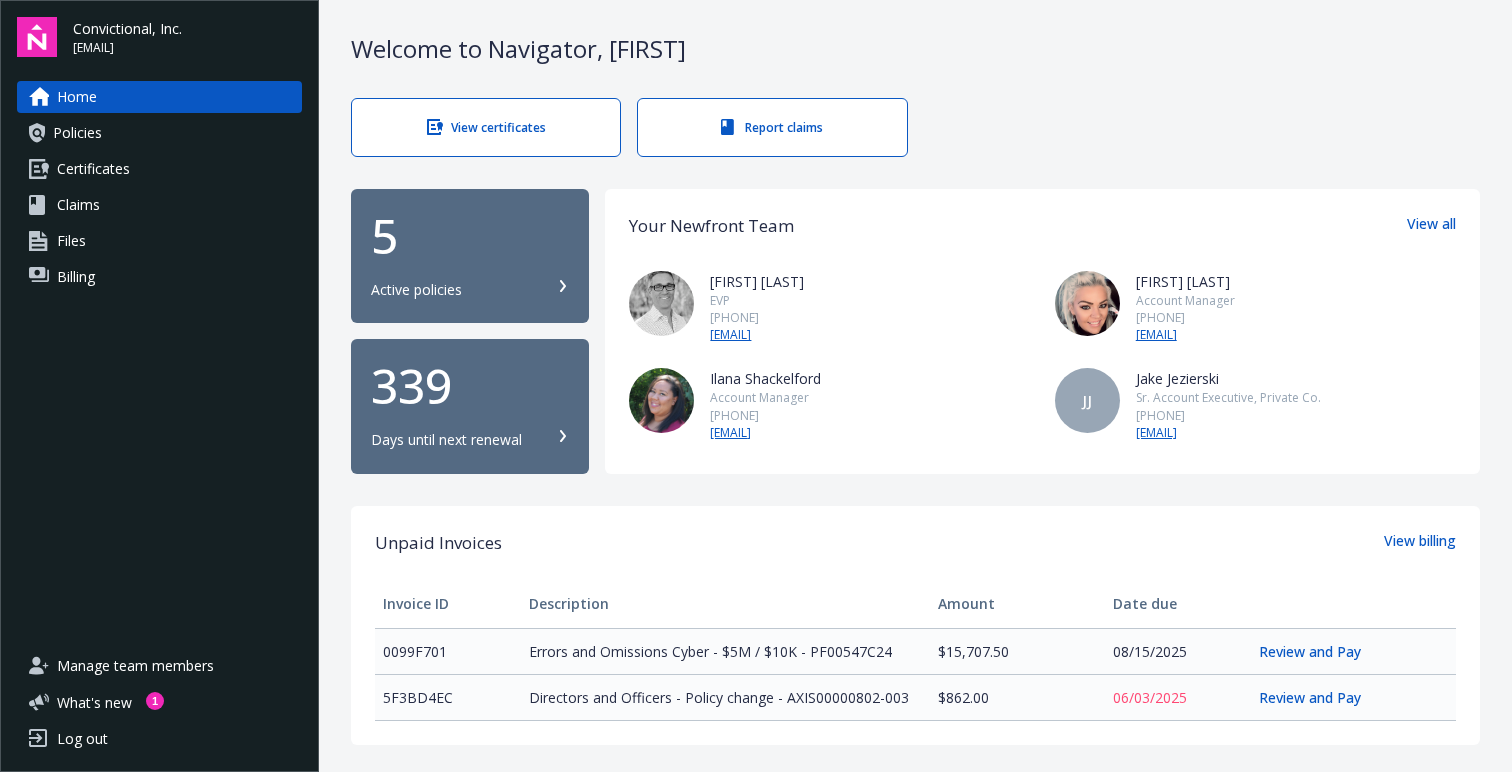 click 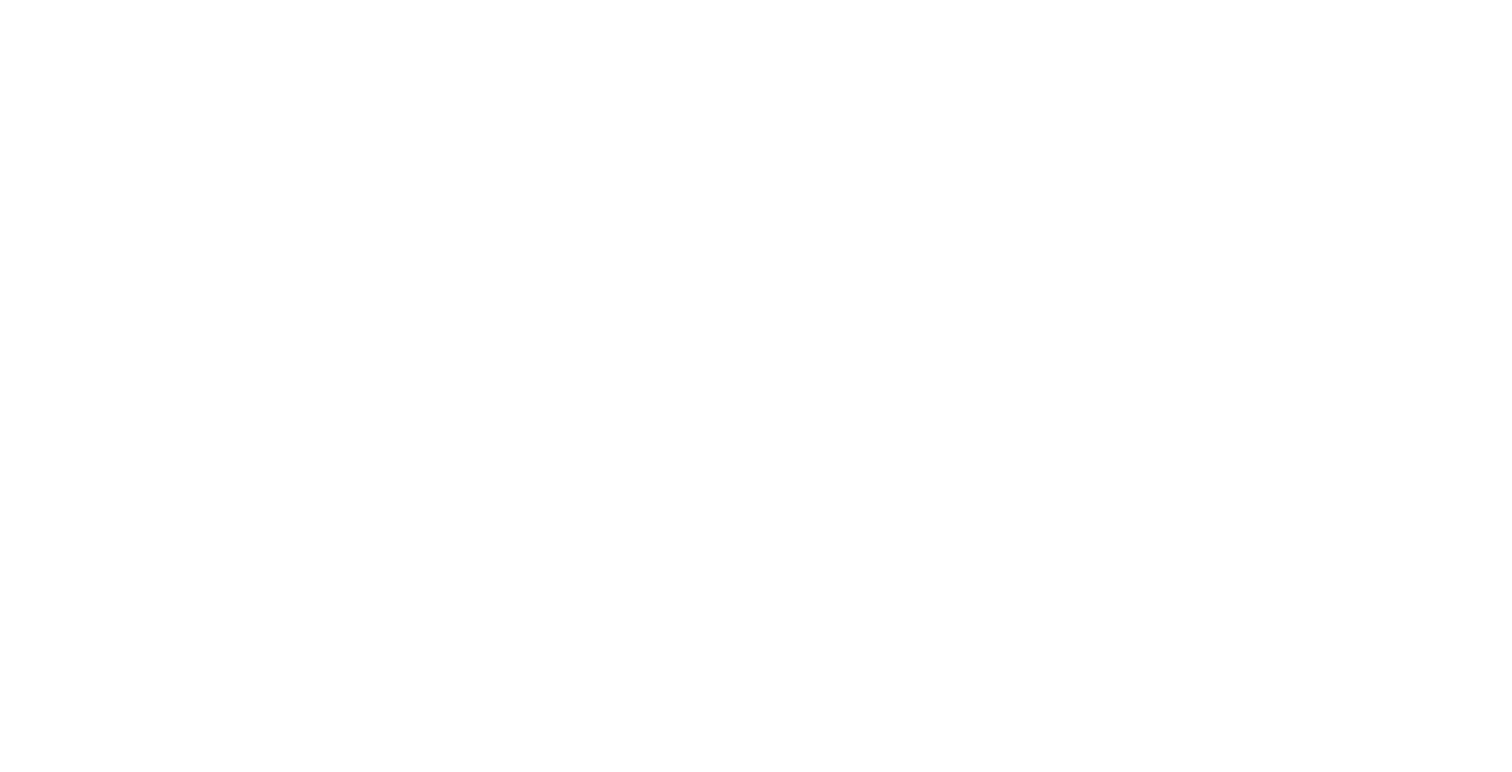 scroll, scrollTop: 0, scrollLeft: 0, axis: both 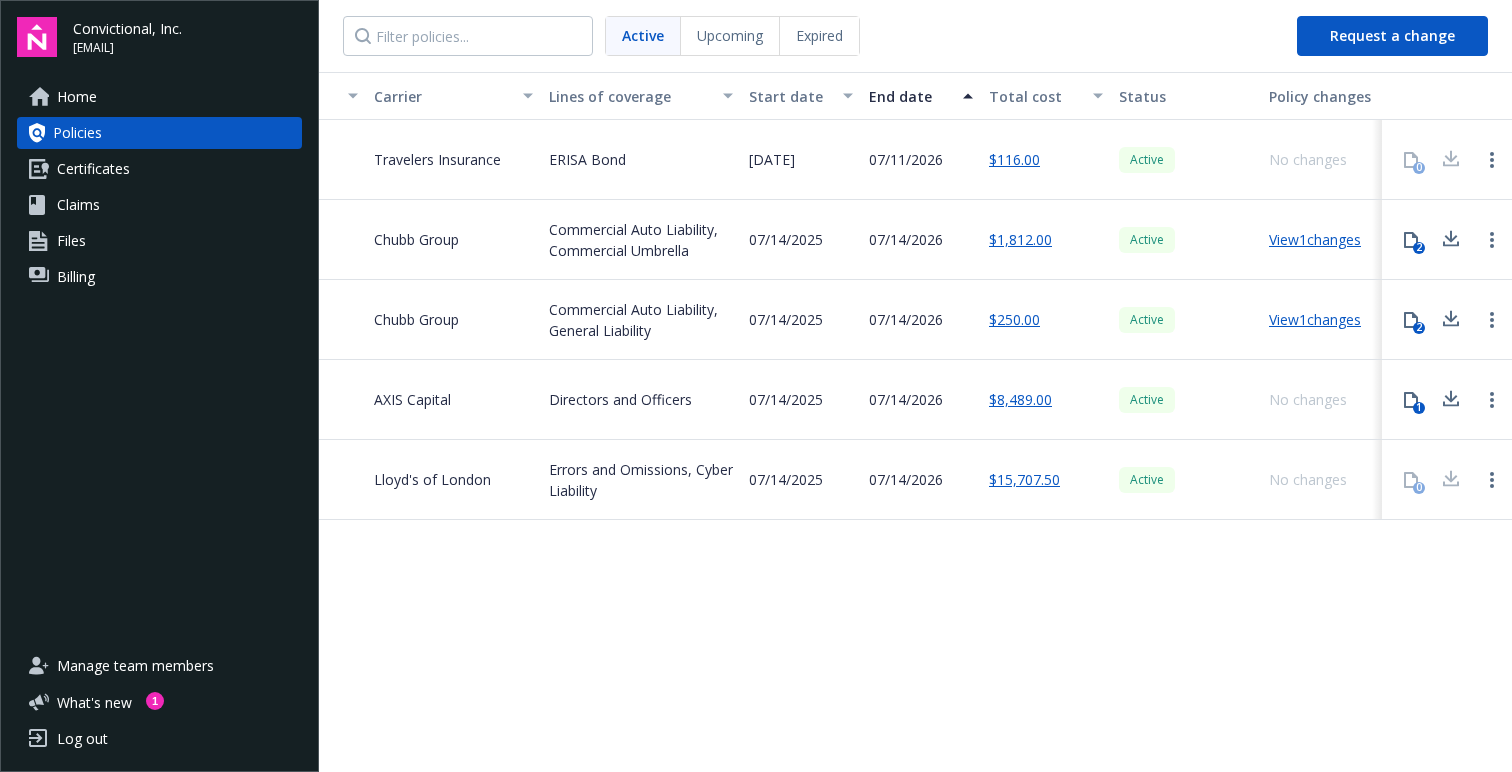 click on "0" at bounding box center (1411, 160) 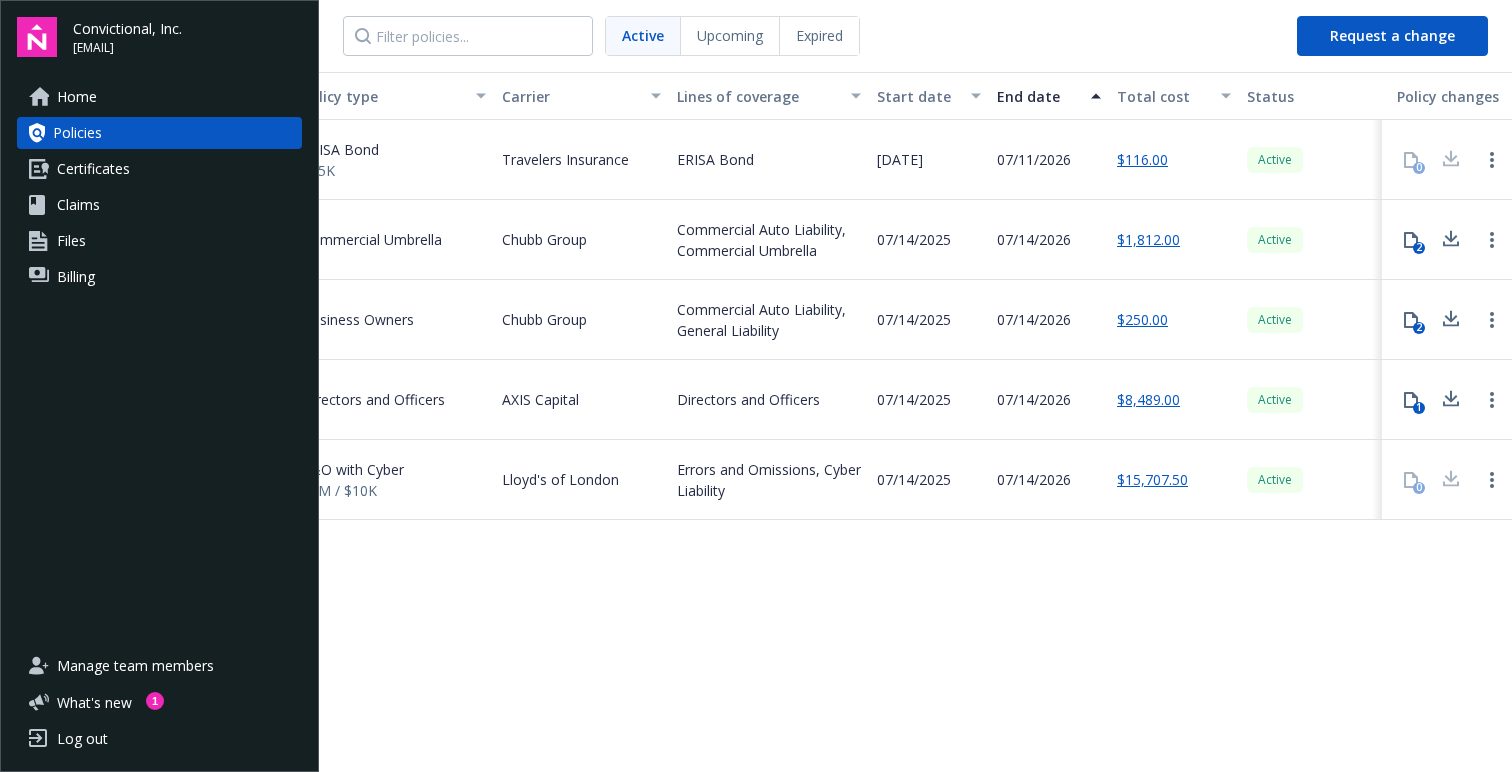 scroll, scrollTop: 0, scrollLeft: 0, axis: both 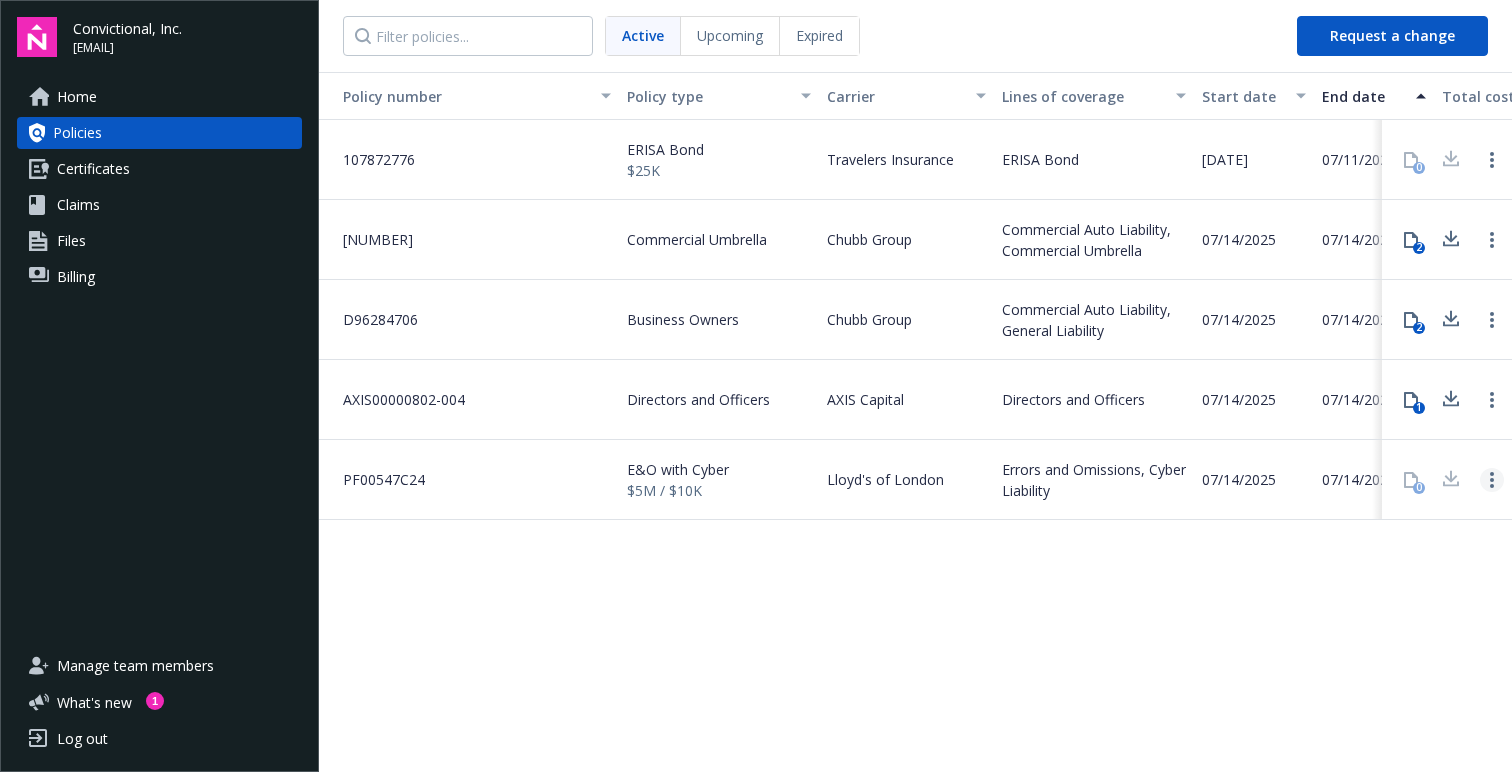 click at bounding box center [1492, 480] 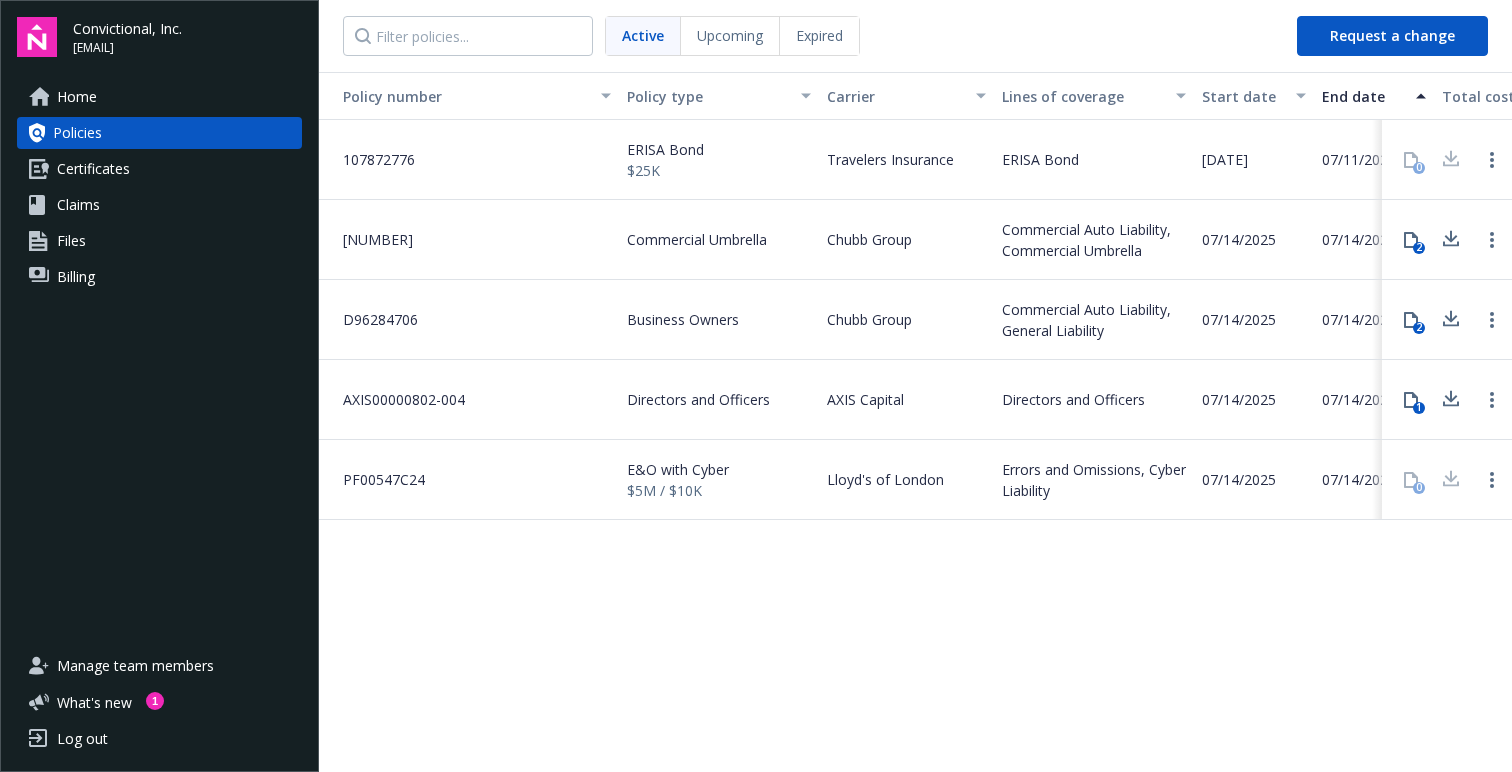 click on "Policy number Policy type Carrier Lines of coverage Start date End date Total cost Status Policy changes 107872776 ERISA Bond $25K Travelers Insurance ERISA Bond 07/11/2023 07/11/2026 $116.00 Active No changes 0 D96284767 Commercial Umbrella Chubb Group Commercial Auto Liability, Commercial Umbrella 07/14/2025 07/14/2026 $1,812.00 Active View  1  changes 2 D96284706 Business Owners Chubb Group Commercial Auto Liability, General Liability 07/14/2025 07/14/2026 $250.00 Active View  1  changes 2 AXIS00000802-004 Directors and Officers AXIS Capital Directors and Officers 07/14/2025 07/14/2026 $8,489.00 Active No changes 1 PF00547C24 E&O with Cyber $5M / $10K Lloyd's of London Errors and Omissions, Cyber Liability 07/14/2025 07/14/2026 $15,707.50 Active No changes 0" at bounding box center [915, 420] 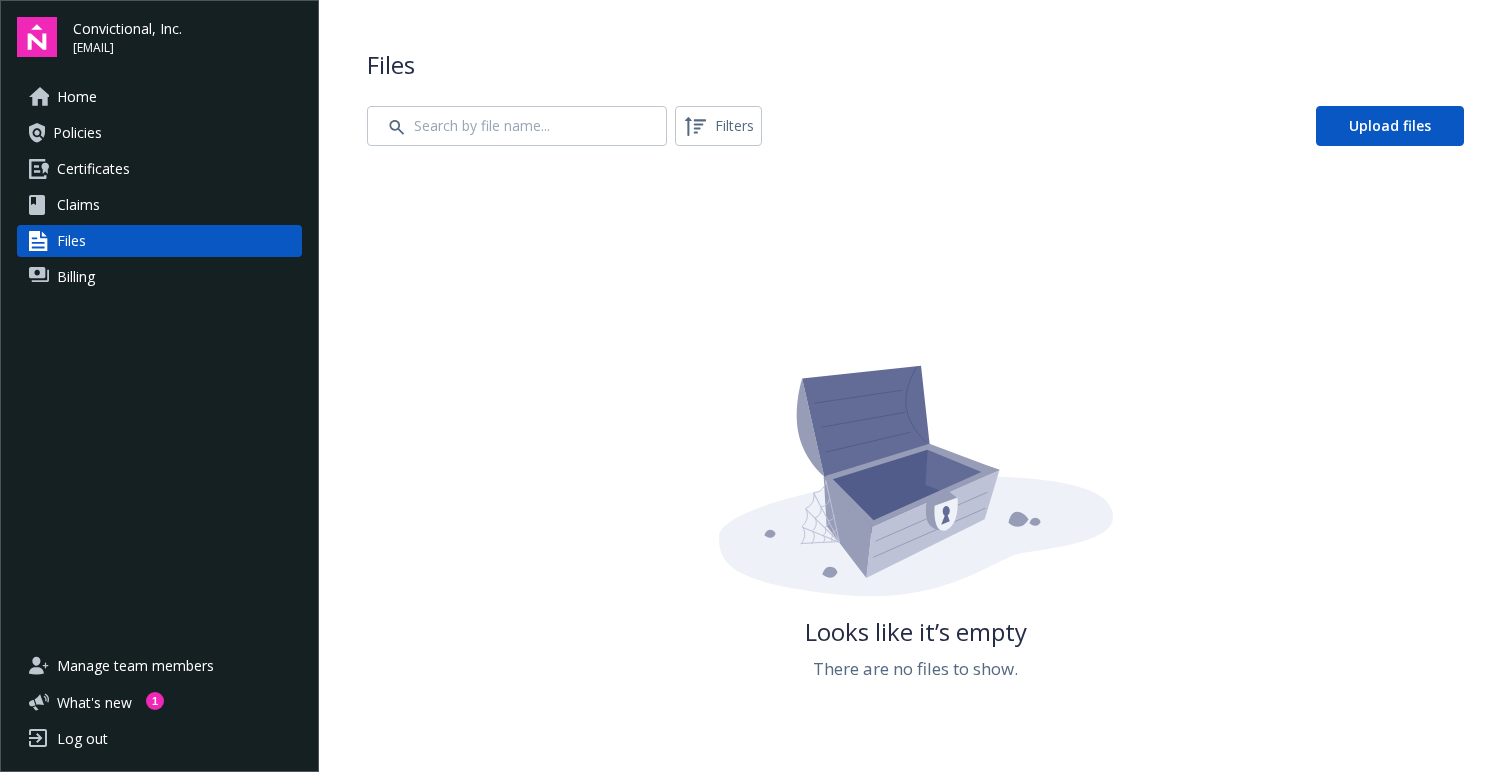 click on "Home Policies Certificates Claims Files Billing" at bounding box center [159, 353] 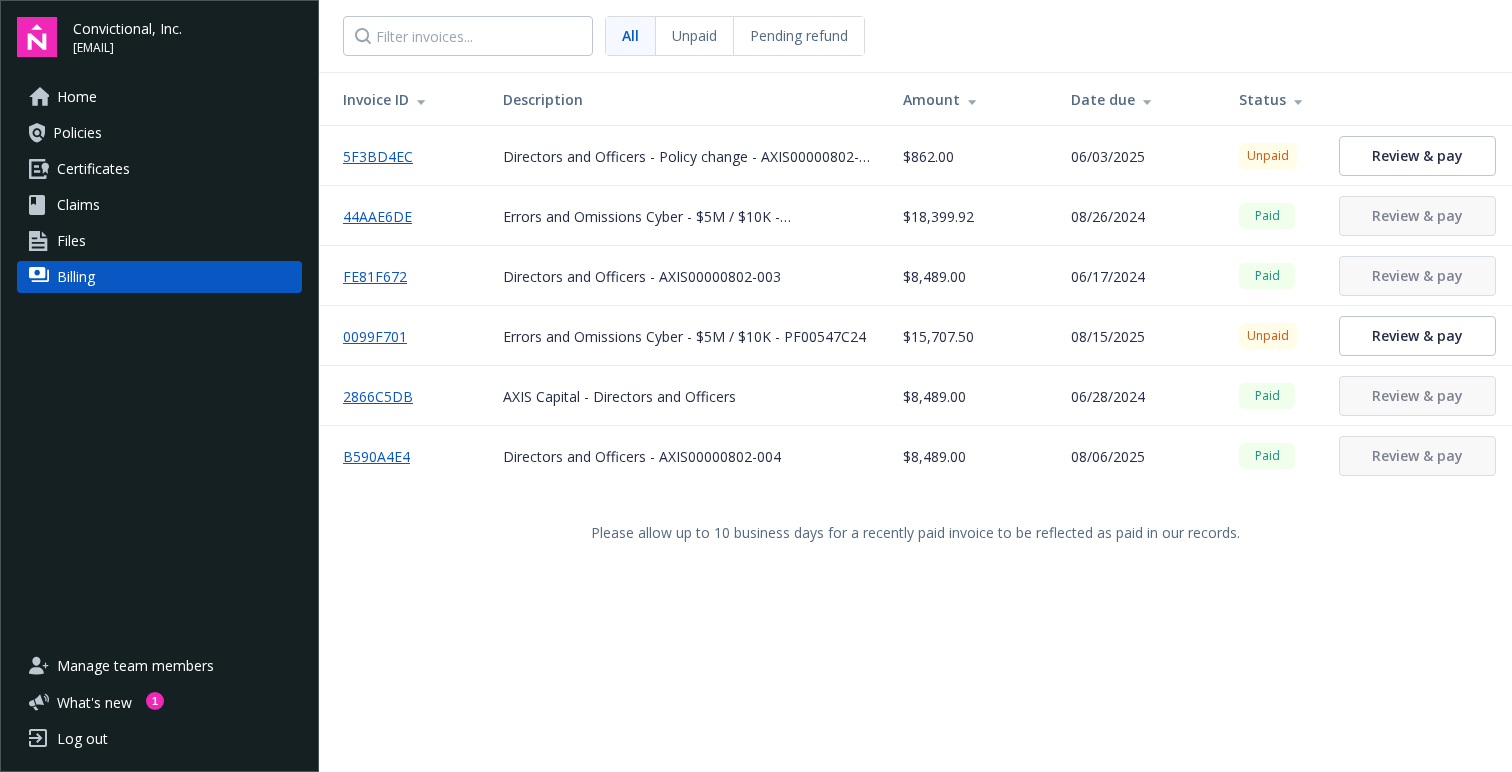 click on "Home" at bounding box center (159, 97) 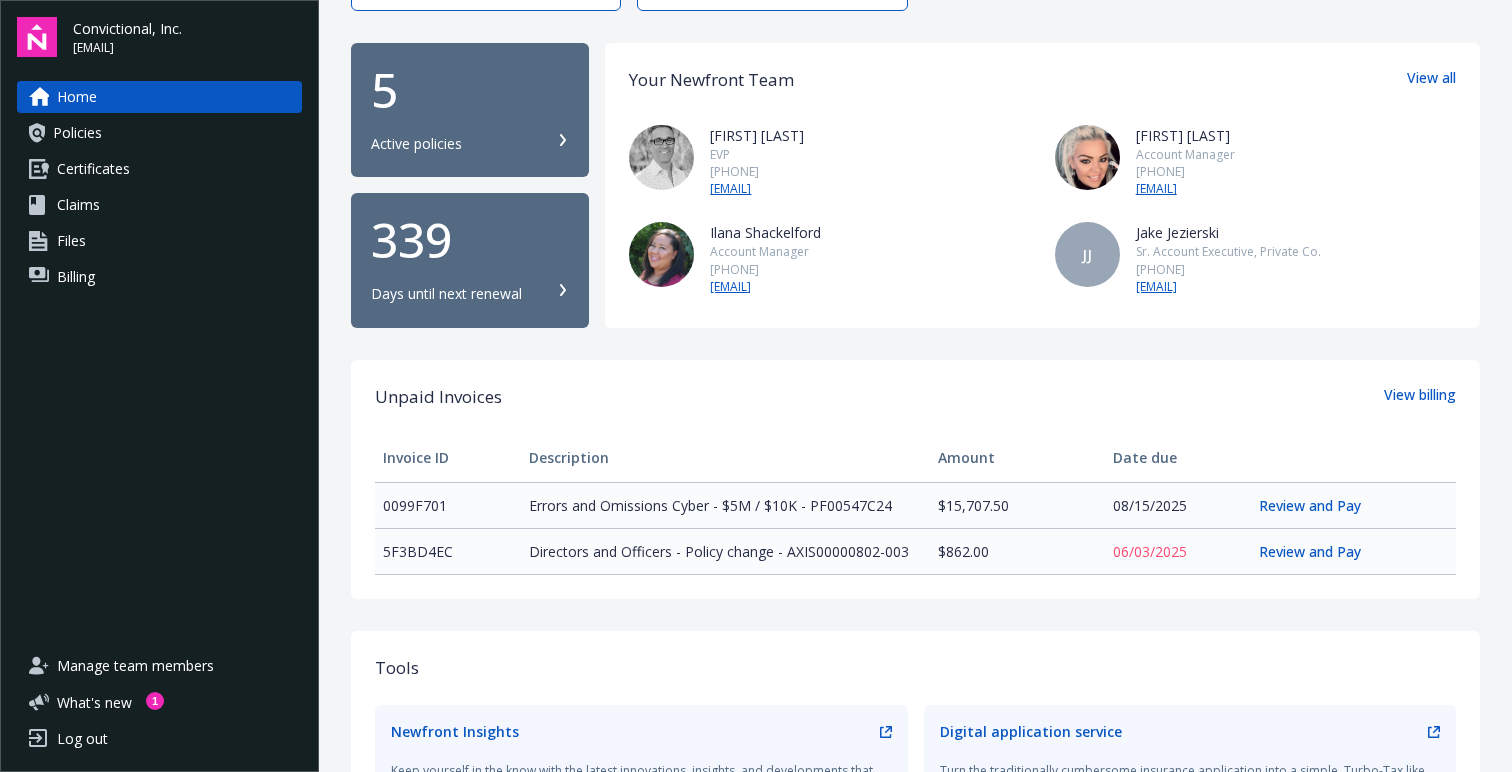 scroll, scrollTop: 0, scrollLeft: 0, axis: both 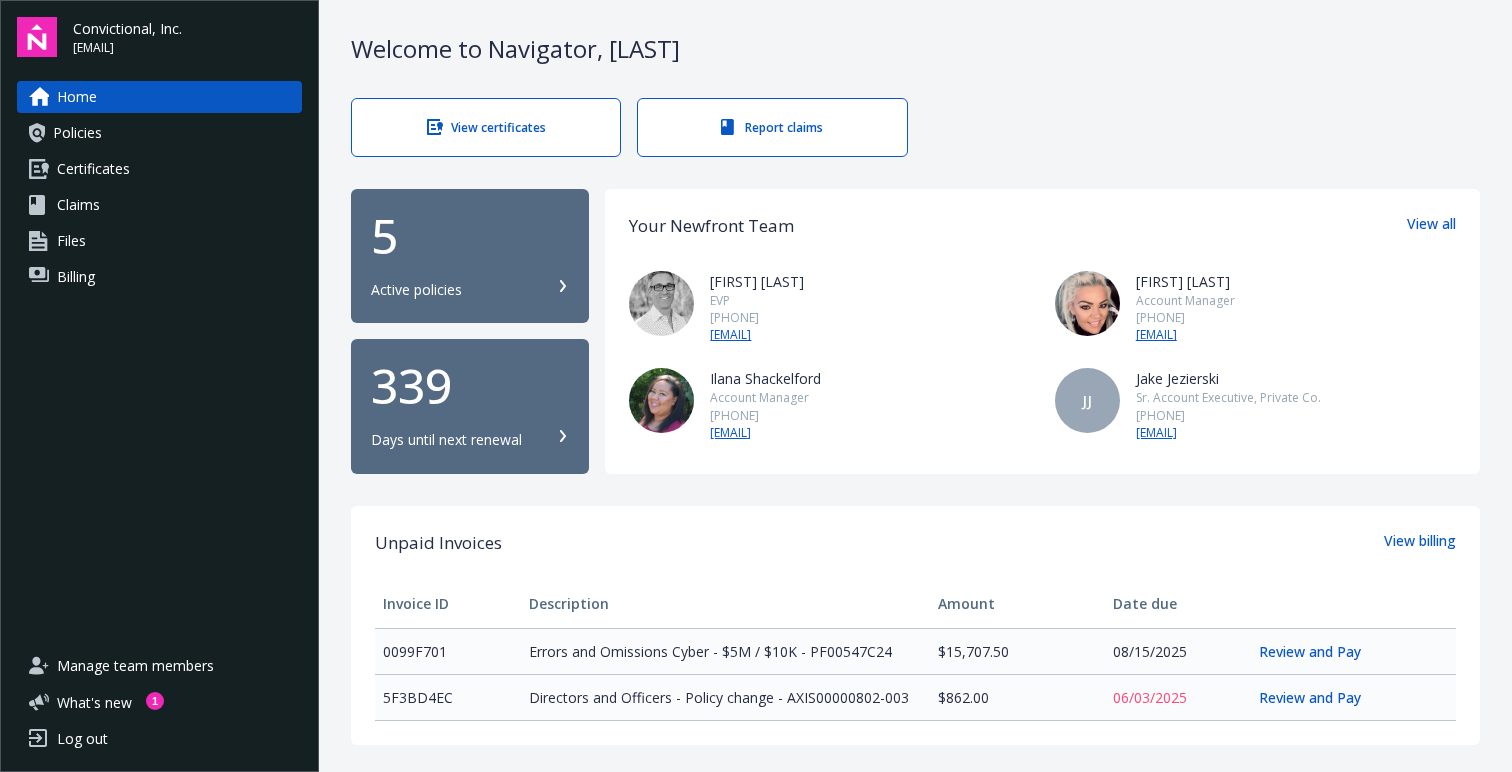 click on "Active policies" at bounding box center (470, 290) 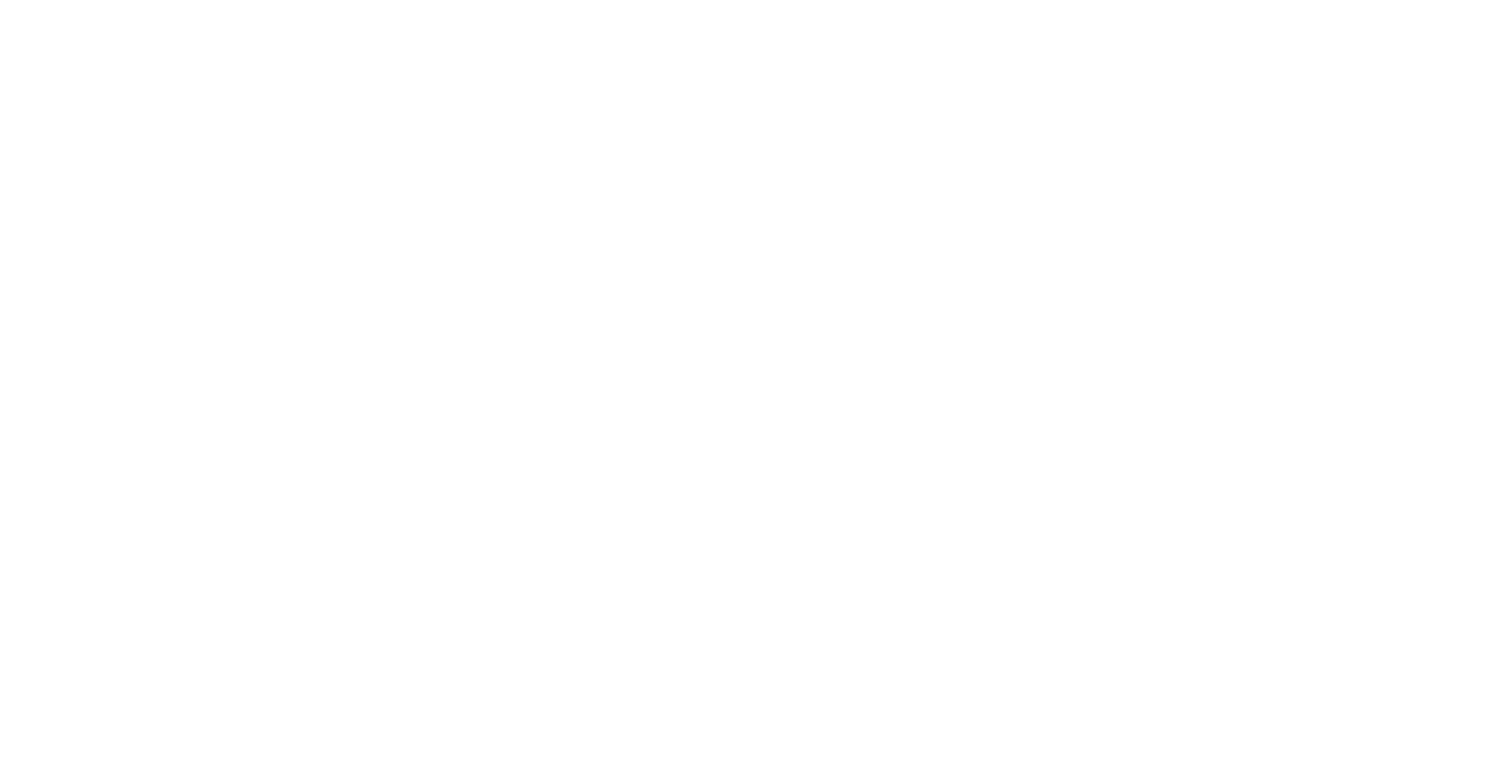scroll, scrollTop: 0, scrollLeft: 0, axis: both 